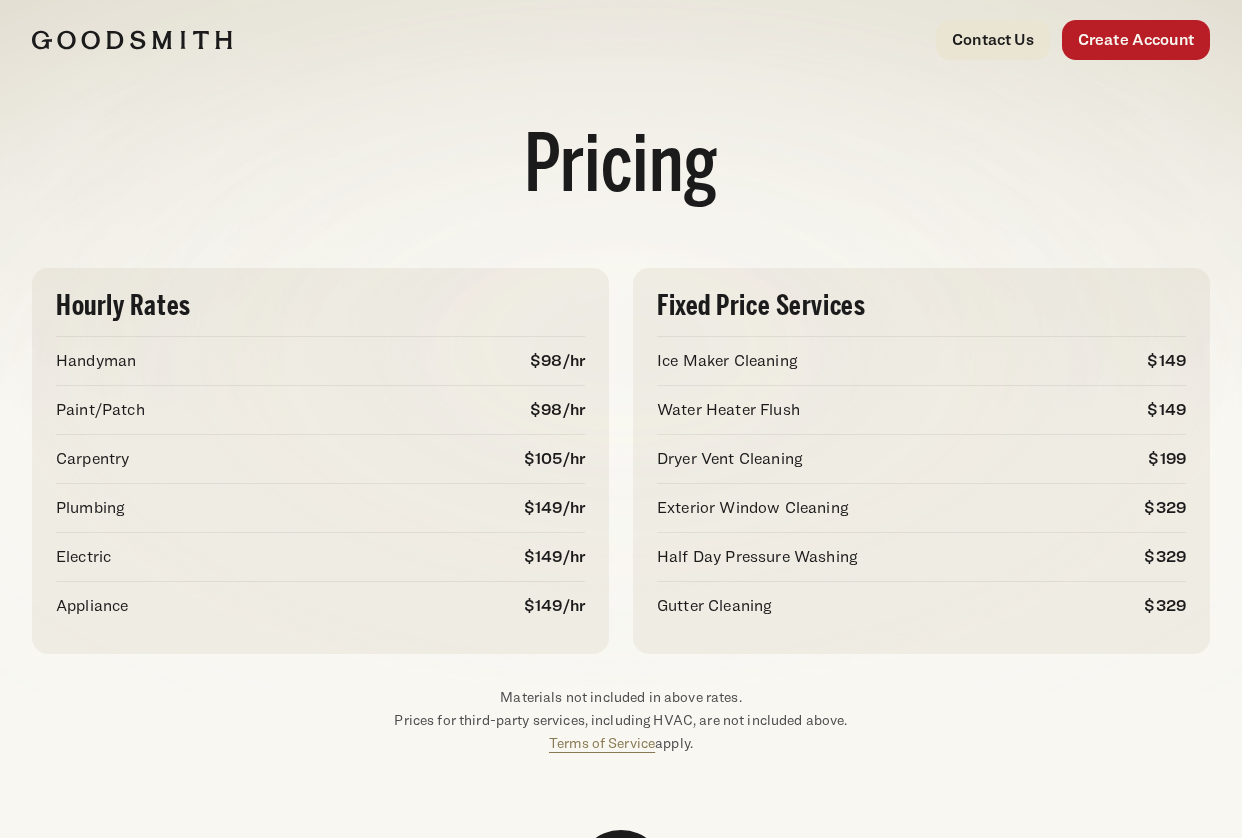 scroll, scrollTop: 0, scrollLeft: 0, axis: both 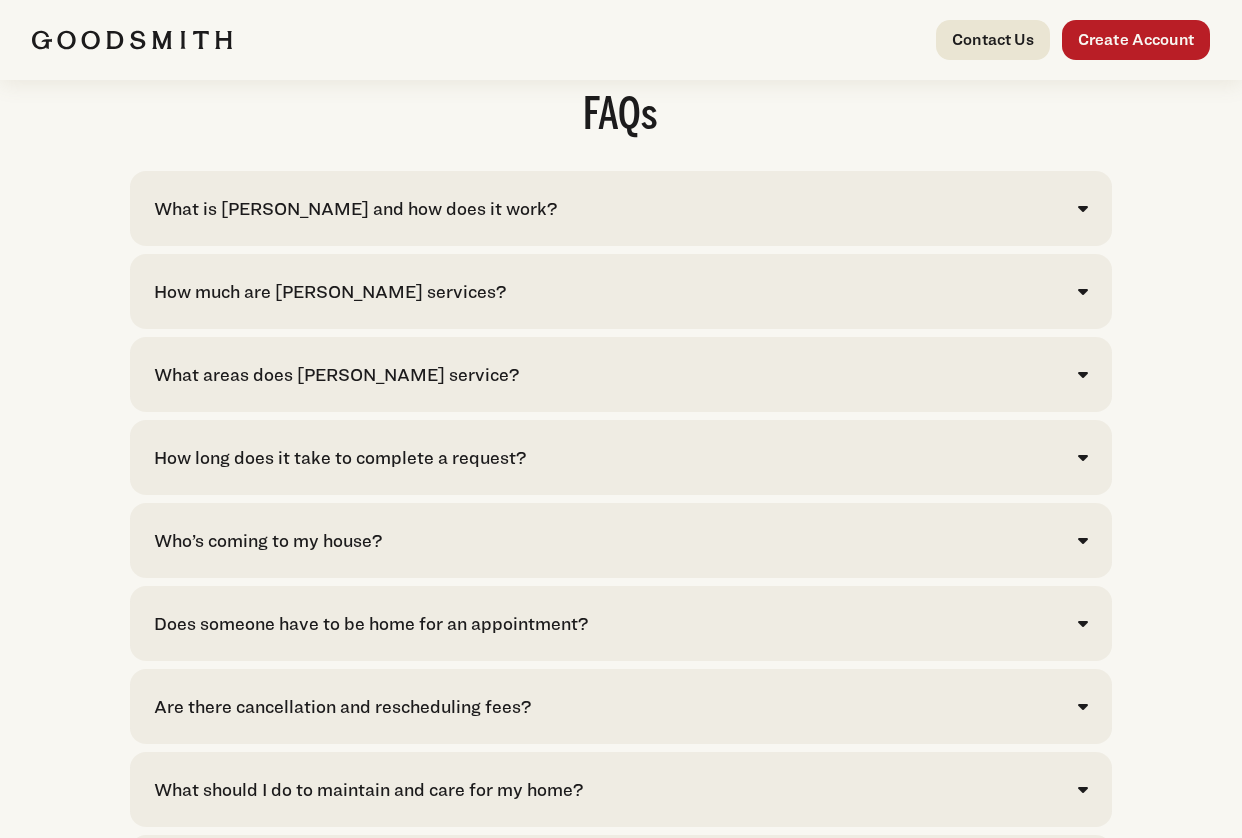 click on "What is [PERSON_NAME] and how does it work?" at bounding box center (621, 208) 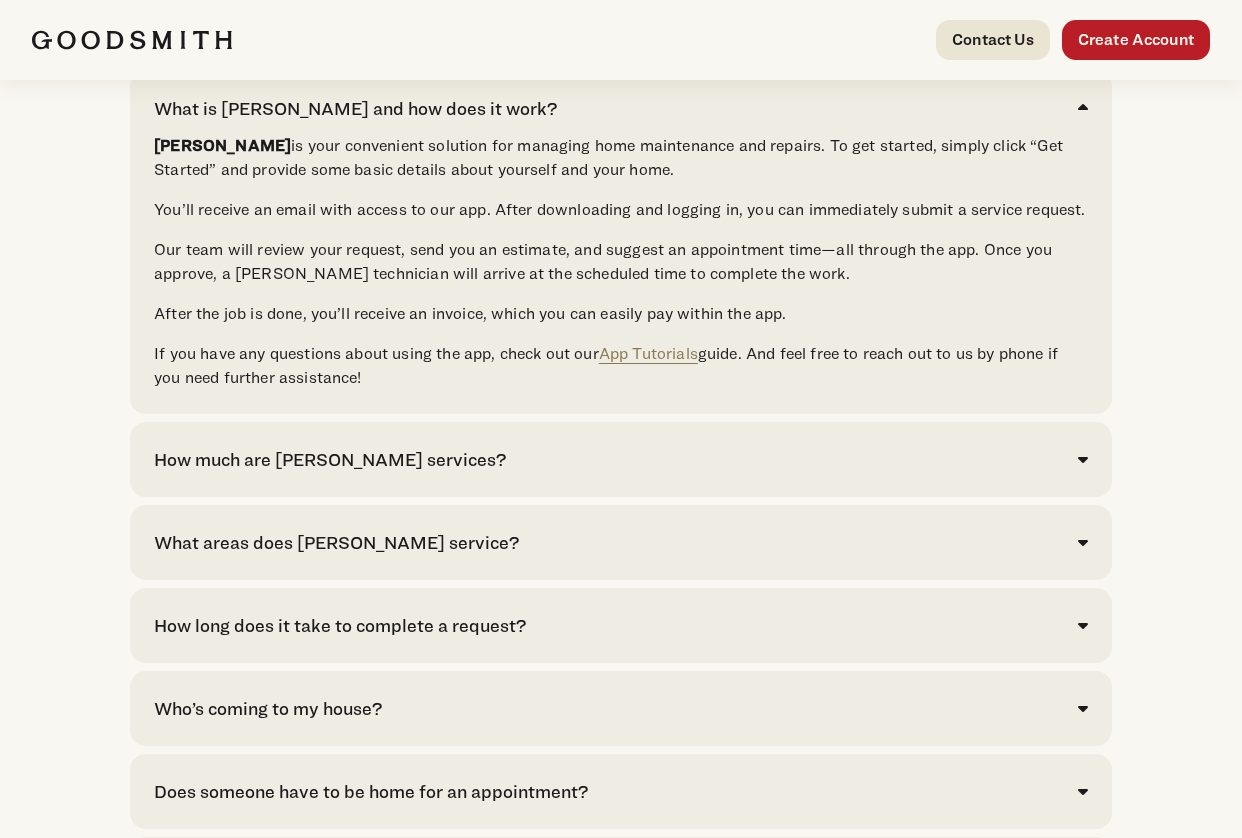 scroll, scrollTop: 4198, scrollLeft: 0, axis: vertical 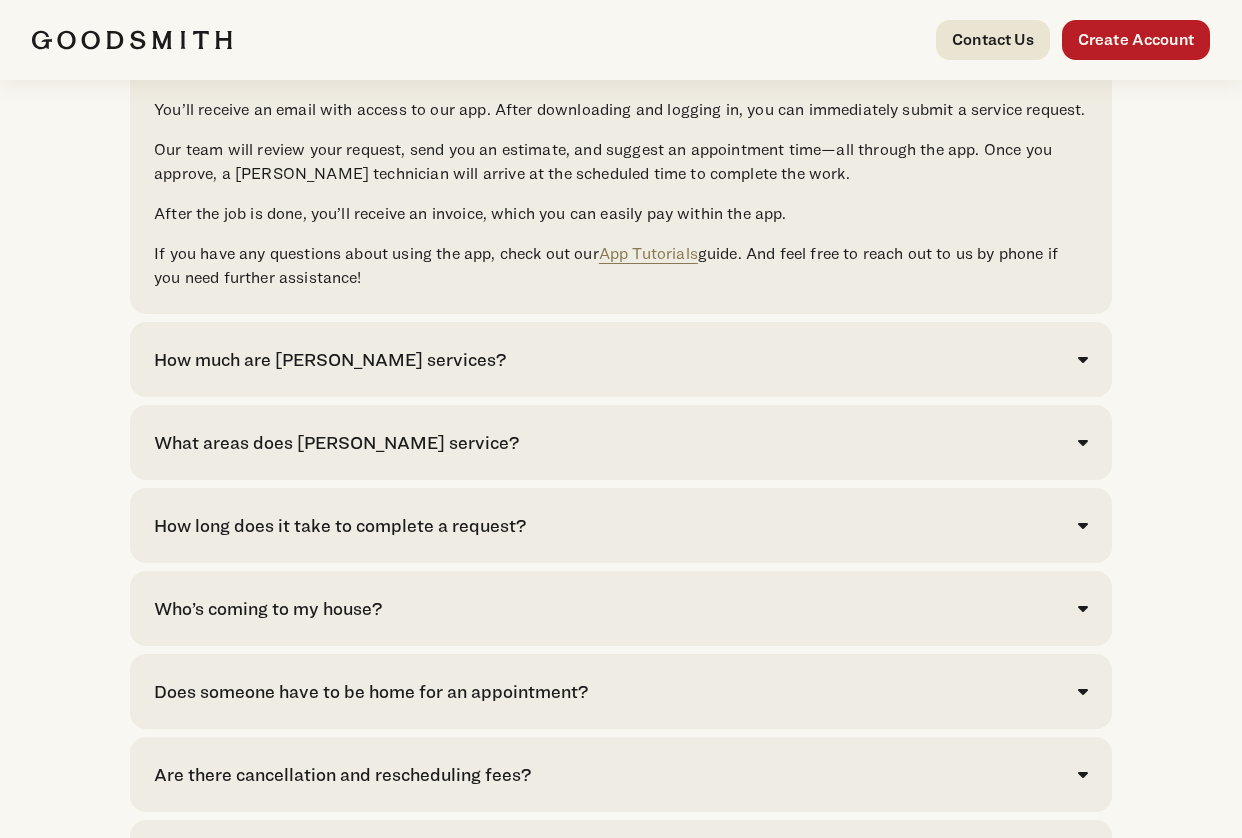 click on "How much are [PERSON_NAME] services?" at bounding box center [621, 359] 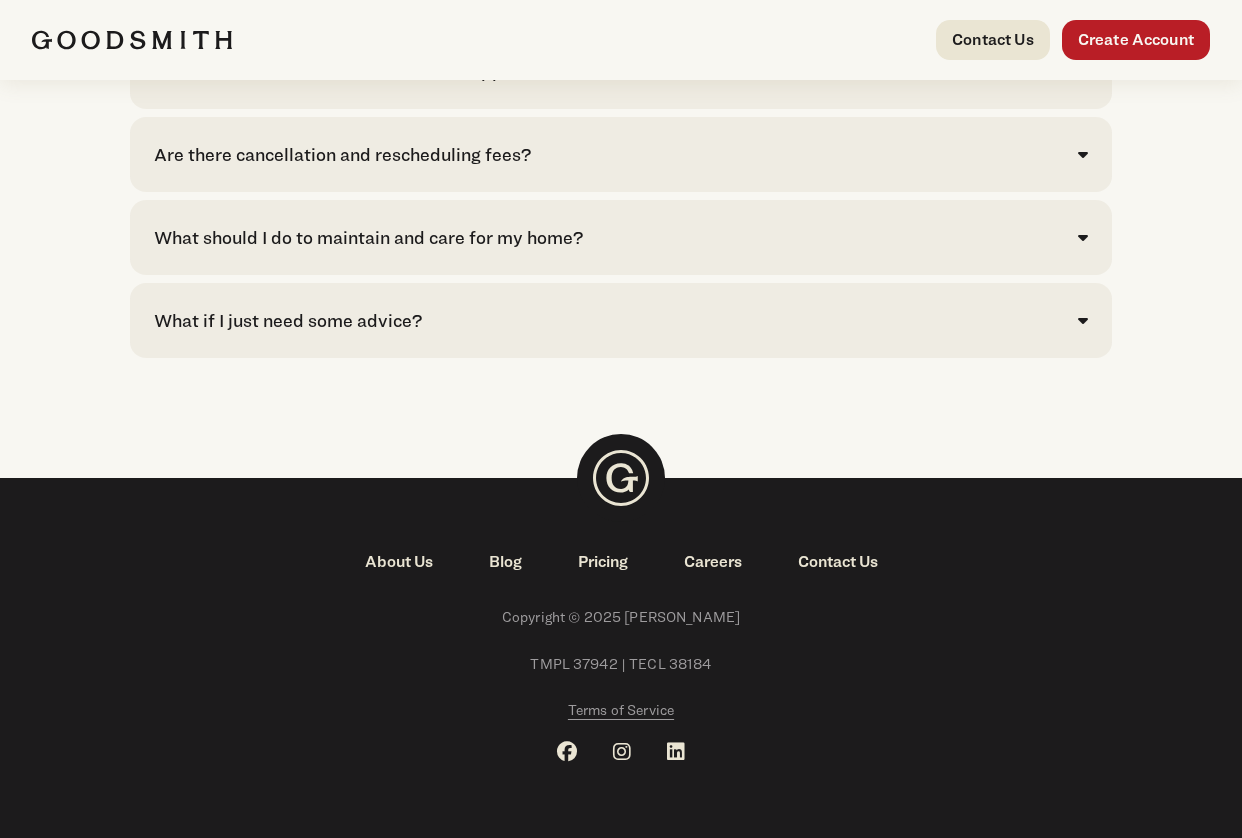 scroll, scrollTop: 4964, scrollLeft: 0, axis: vertical 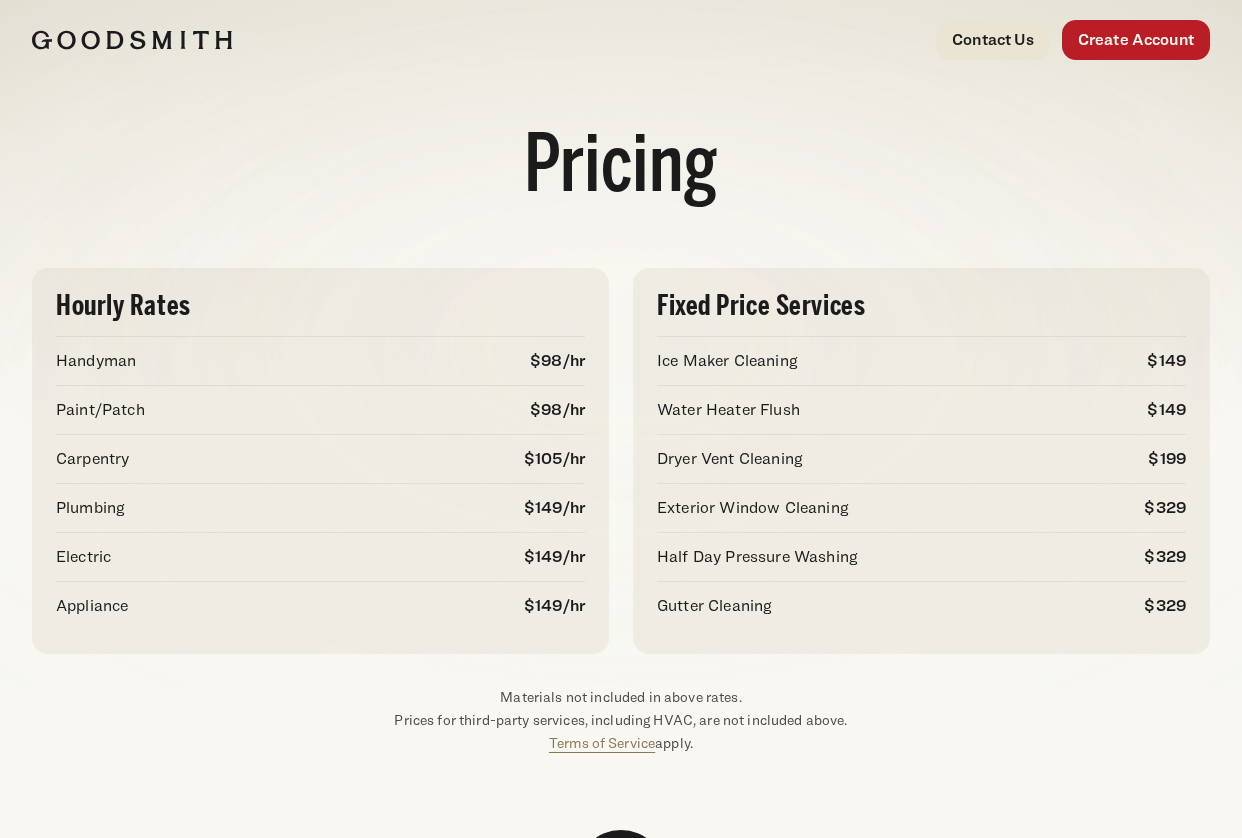 click at bounding box center [132, 40] 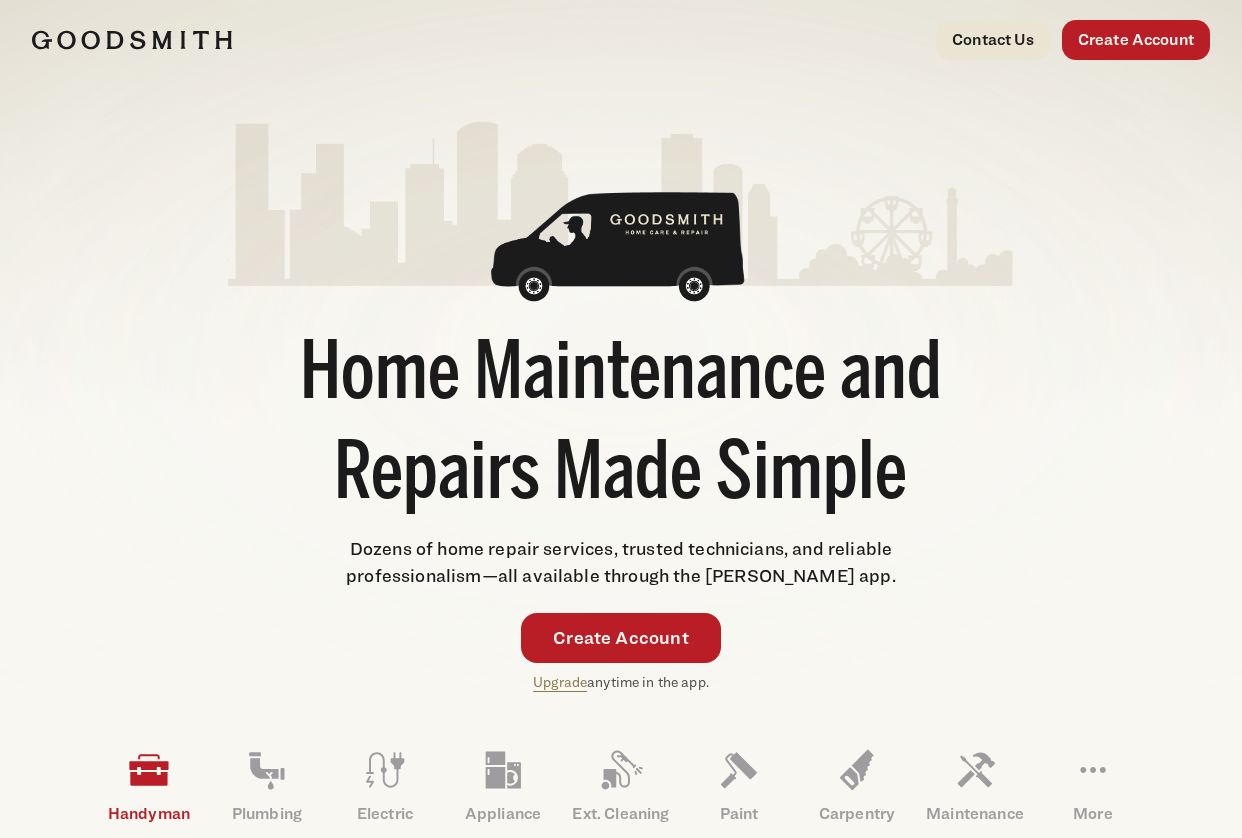 scroll, scrollTop: 0, scrollLeft: 0, axis: both 